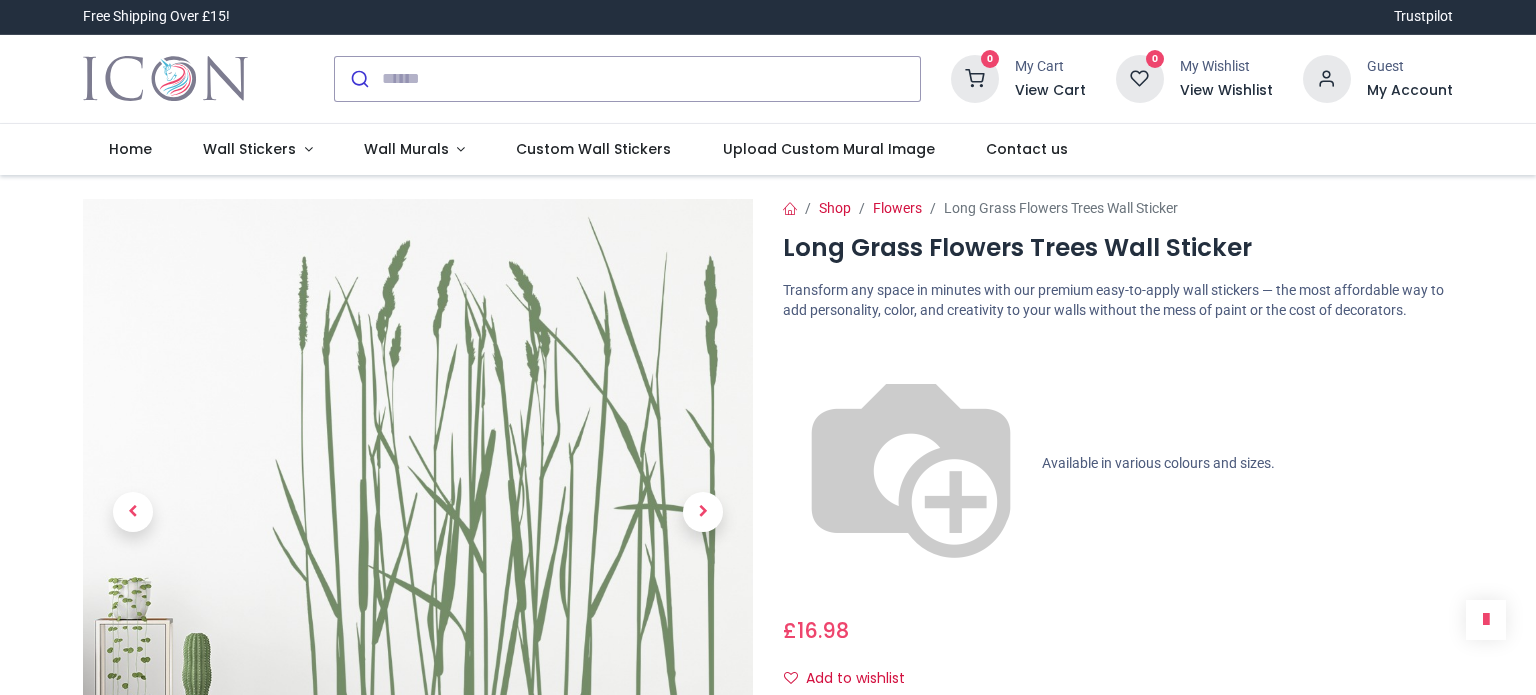scroll, scrollTop: 0, scrollLeft: 0, axis: both 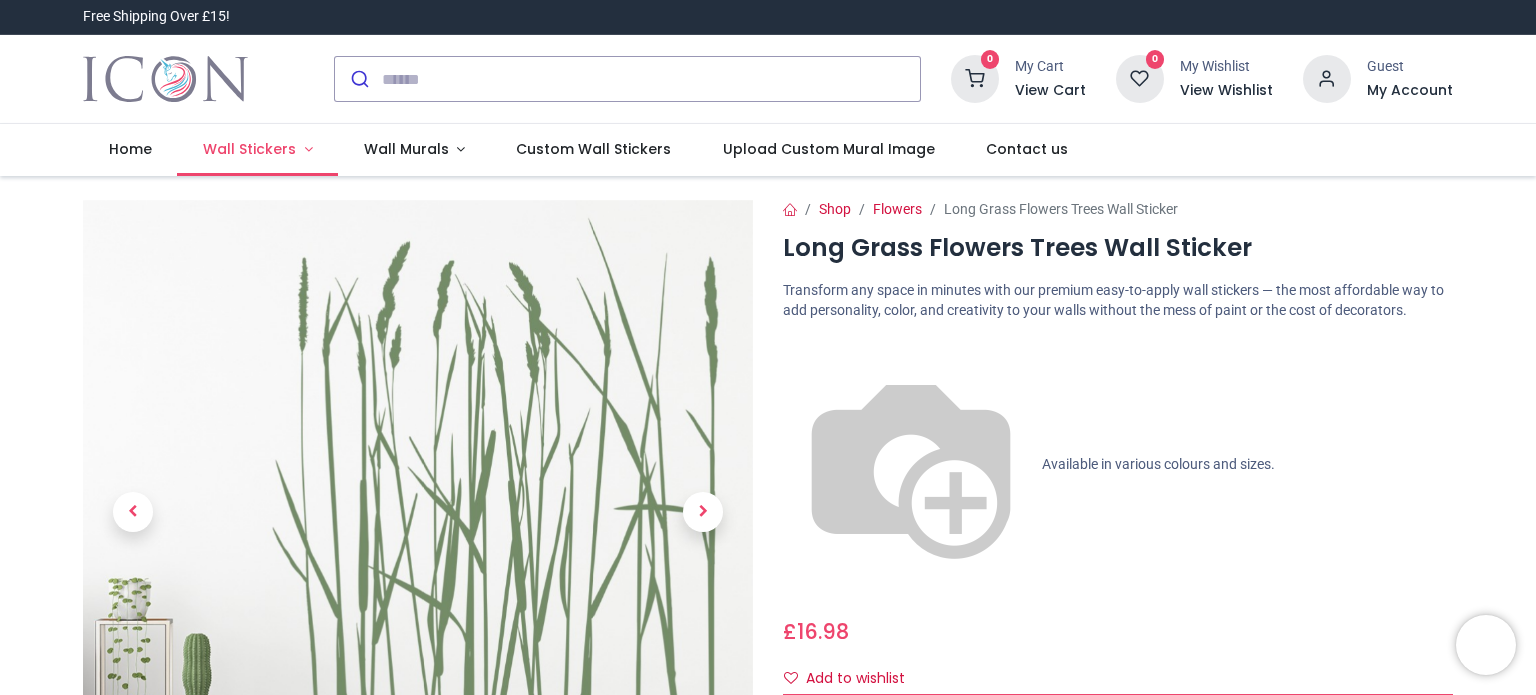 click on "Wall Stickers" at bounding box center (257, 150) 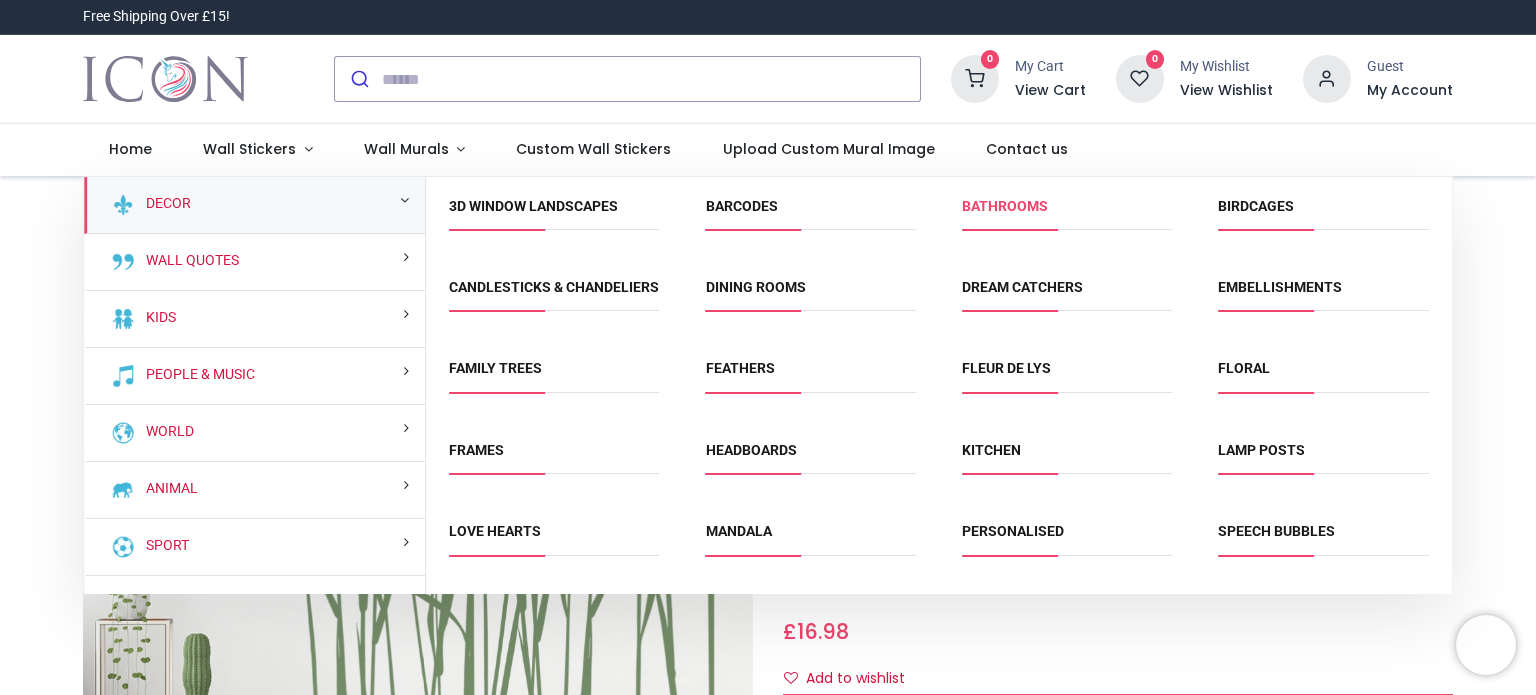 click on "Bathrooms" at bounding box center (1005, 206) 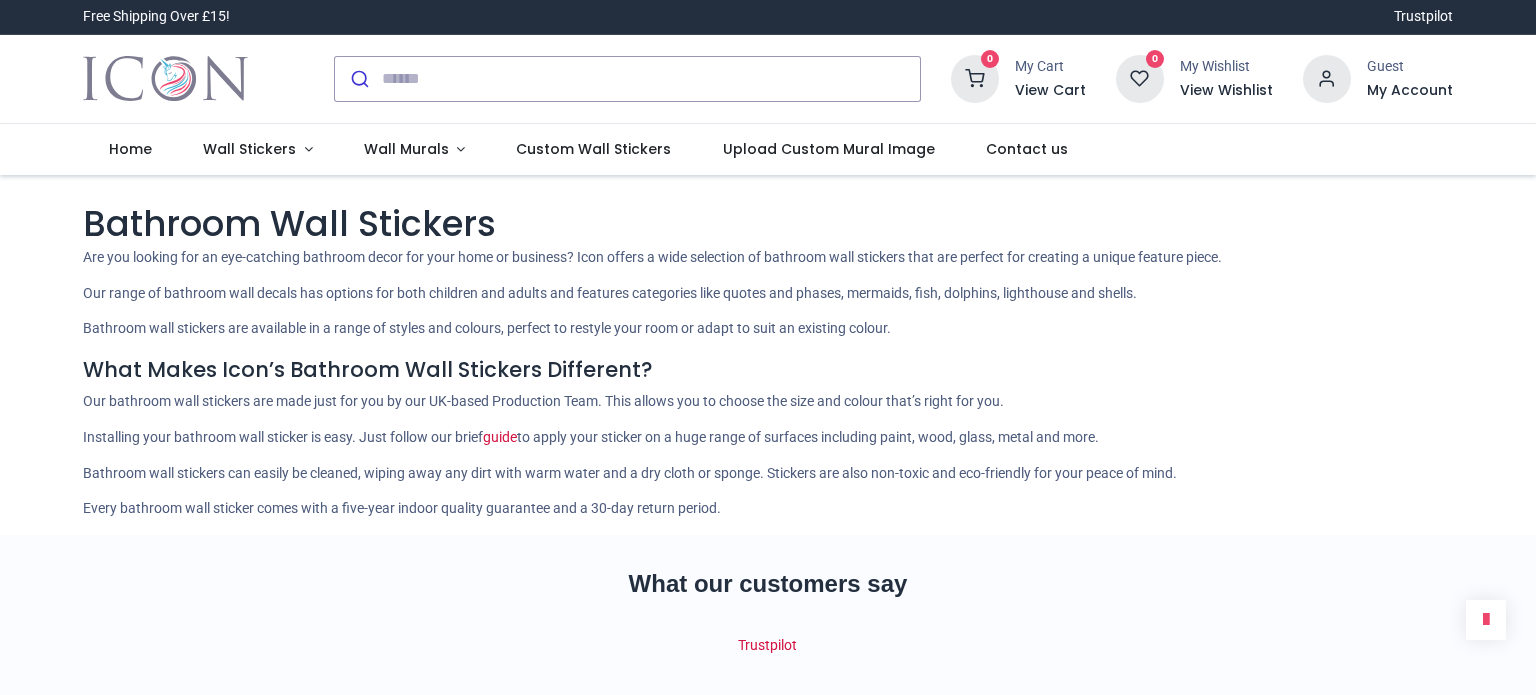 scroll, scrollTop: 0, scrollLeft: 0, axis: both 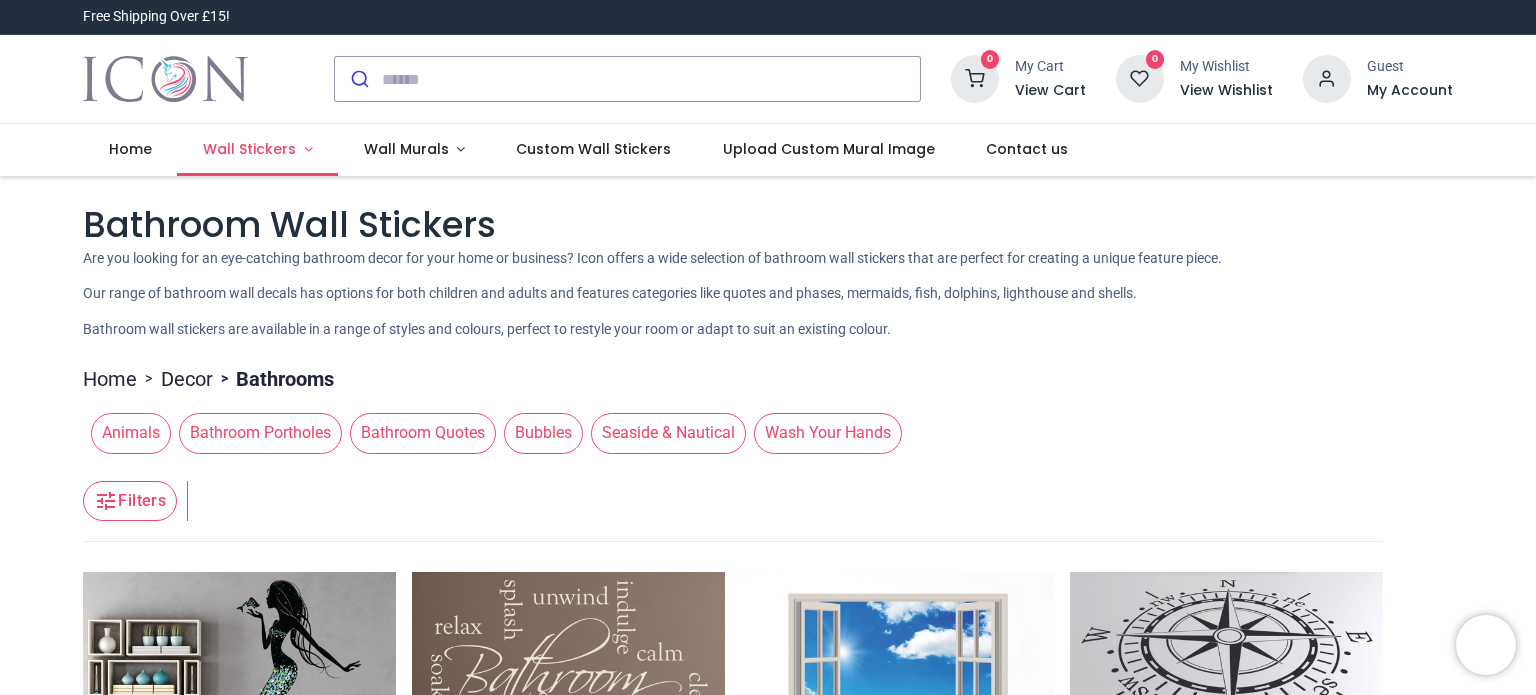 click on "Wall Stickers" at bounding box center [249, 149] 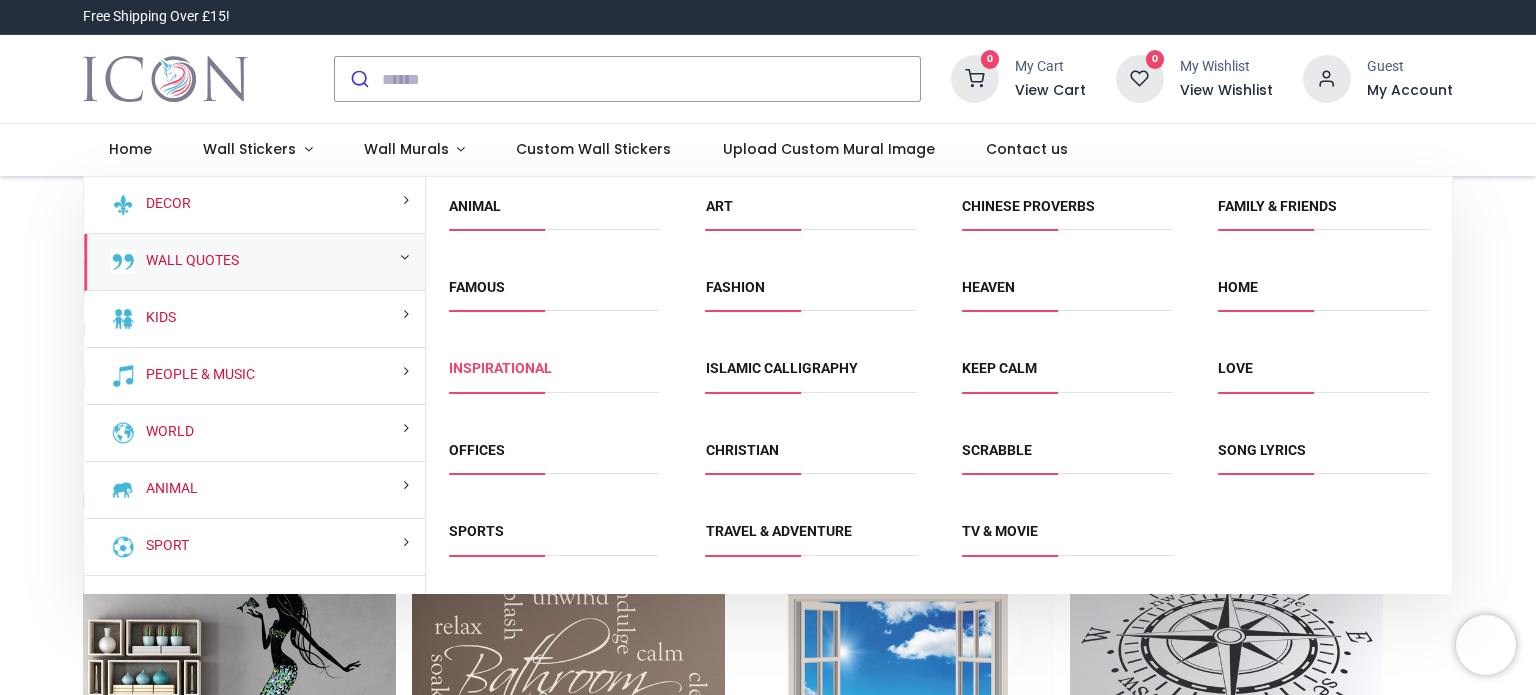click on "Inspirational" at bounding box center (500, 368) 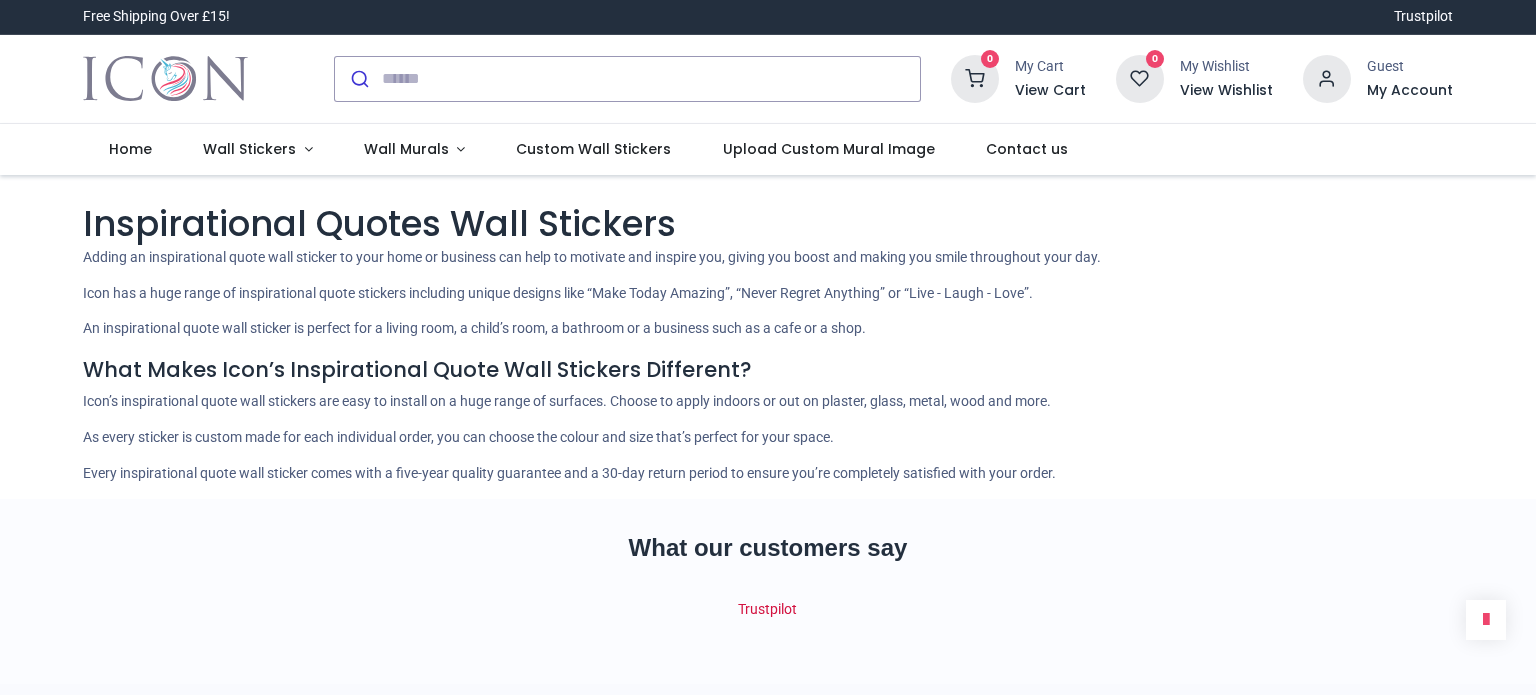 scroll, scrollTop: 0, scrollLeft: 0, axis: both 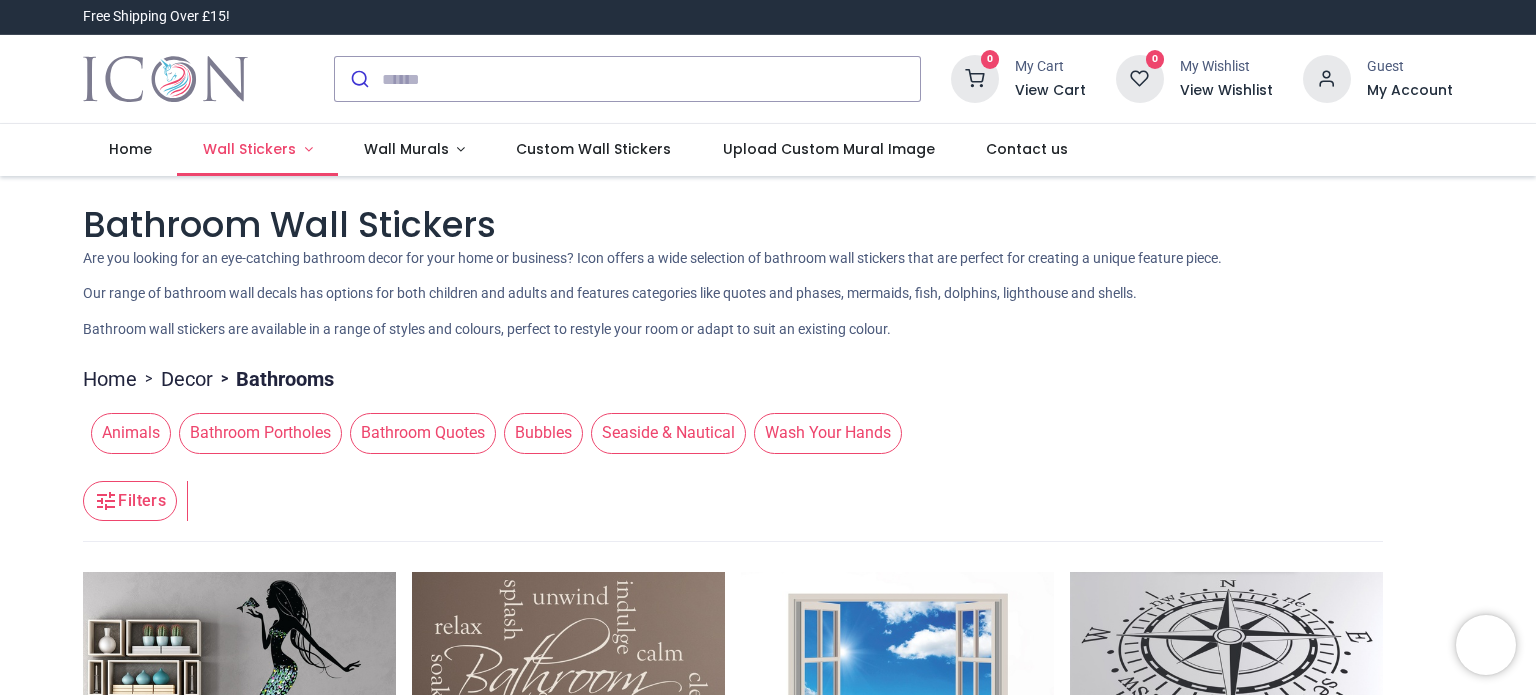 click on "Wall Stickers" at bounding box center (249, 149) 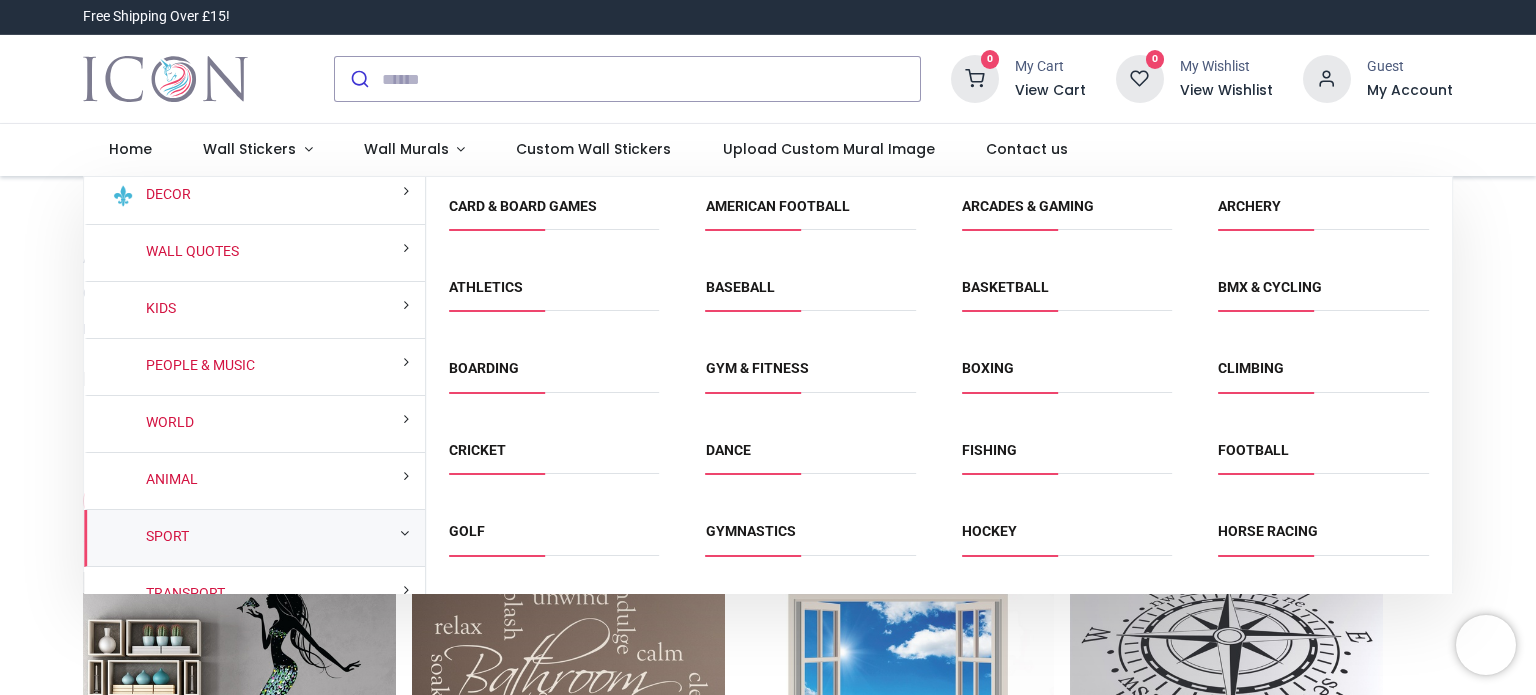 scroll, scrollTop: 0, scrollLeft: 0, axis: both 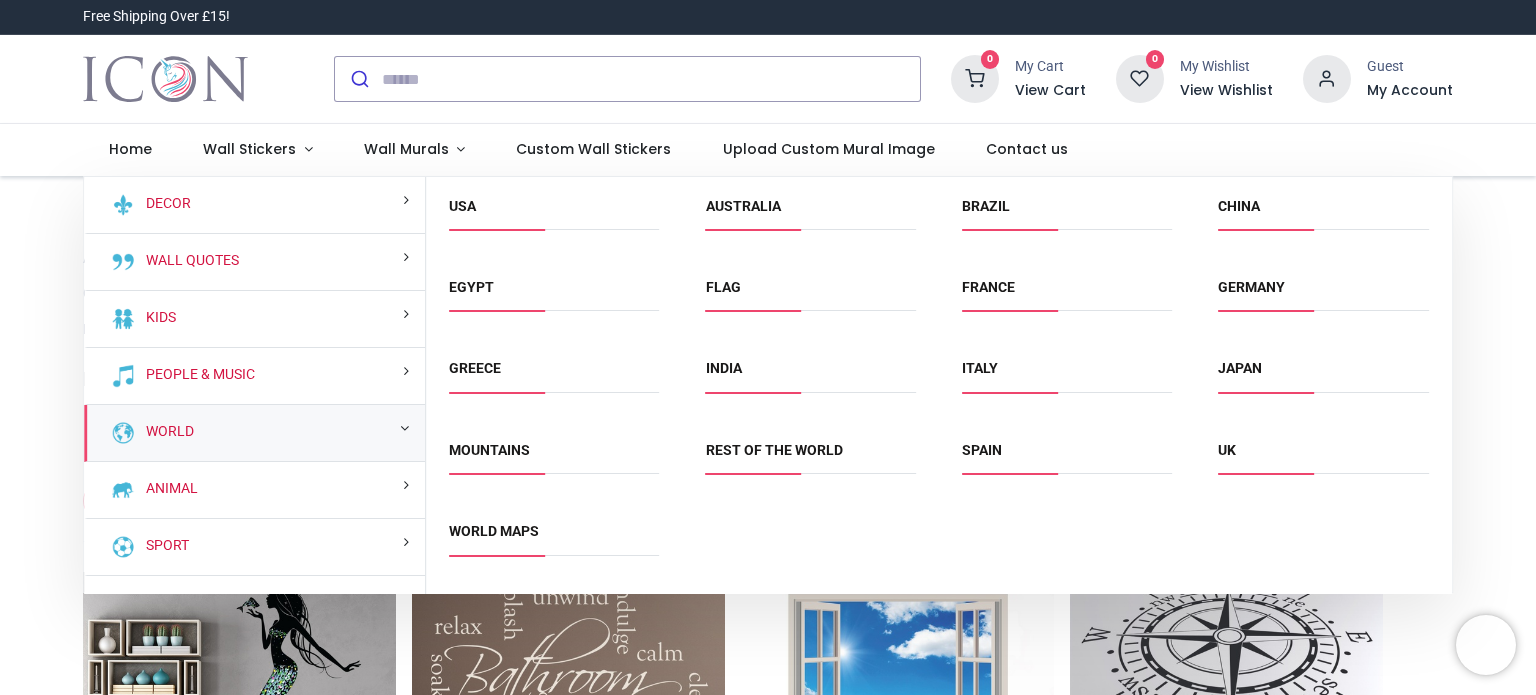 click on "World" at bounding box center (254, 433) 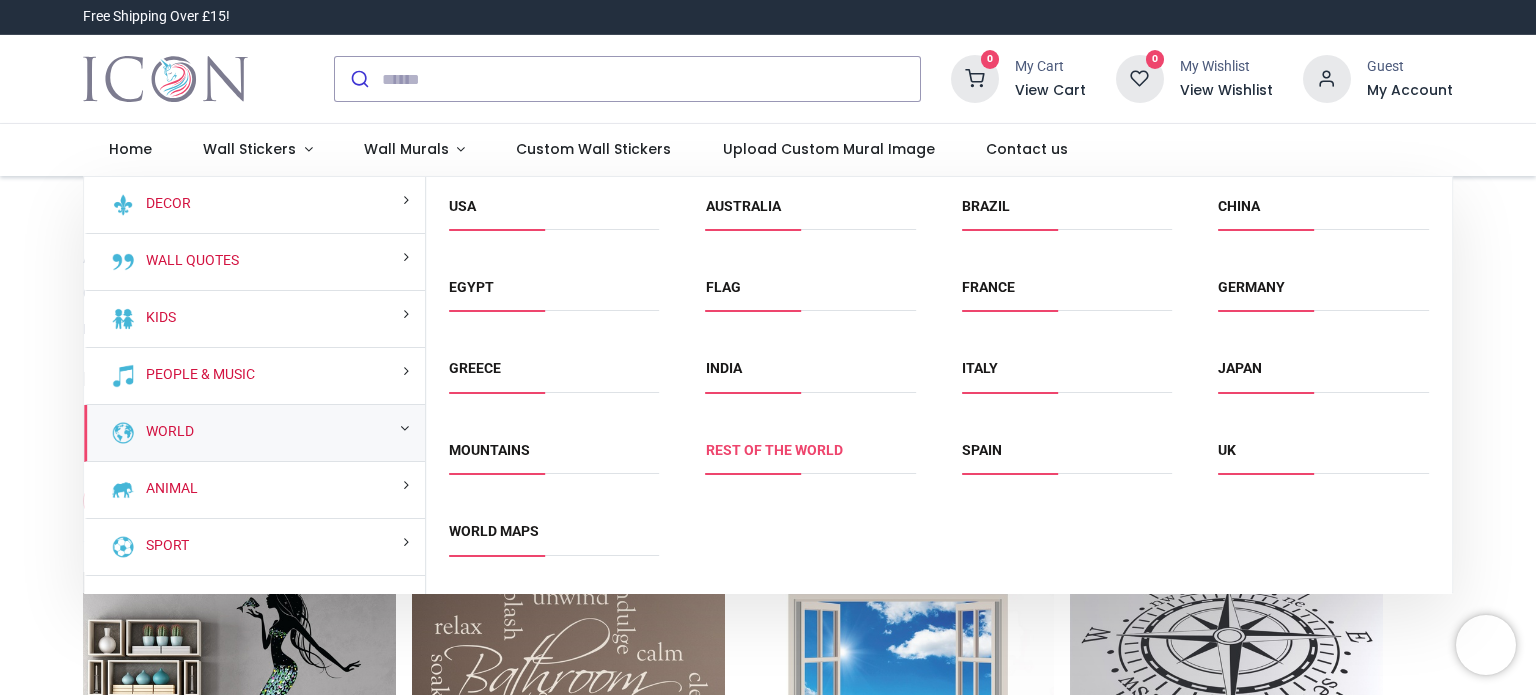 click on "Rest of the World" at bounding box center (774, 450) 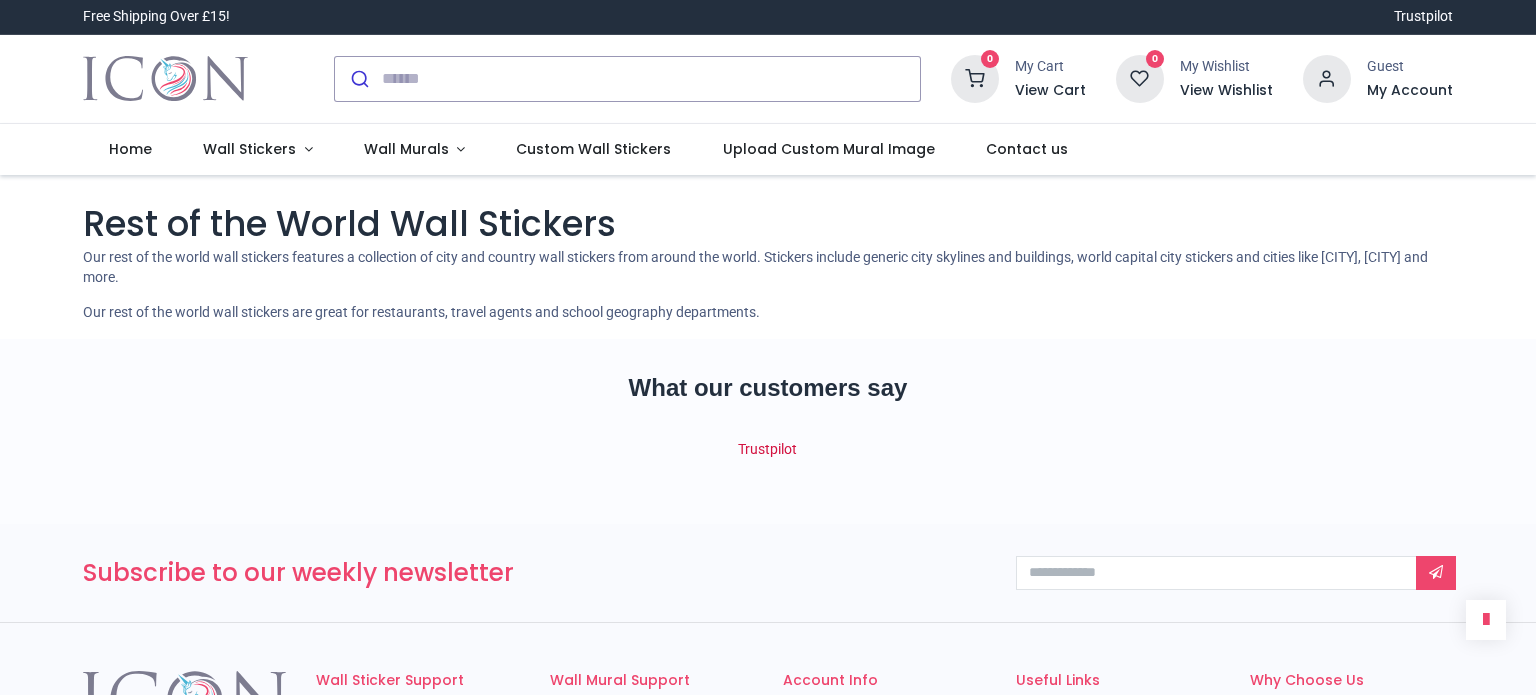 scroll, scrollTop: 0, scrollLeft: 0, axis: both 